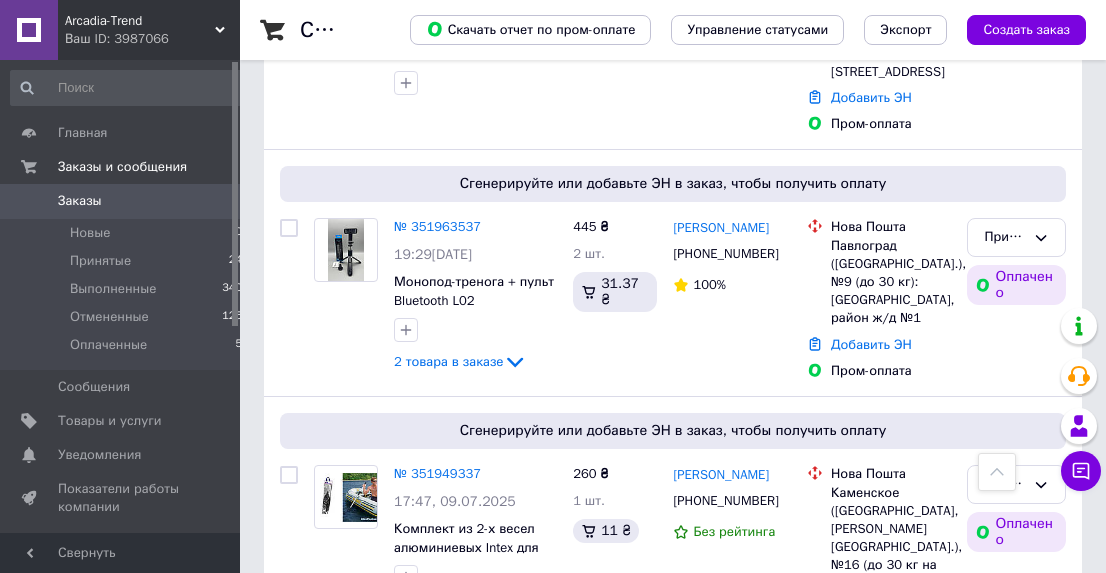 scroll, scrollTop: 312, scrollLeft: 0, axis: vertical 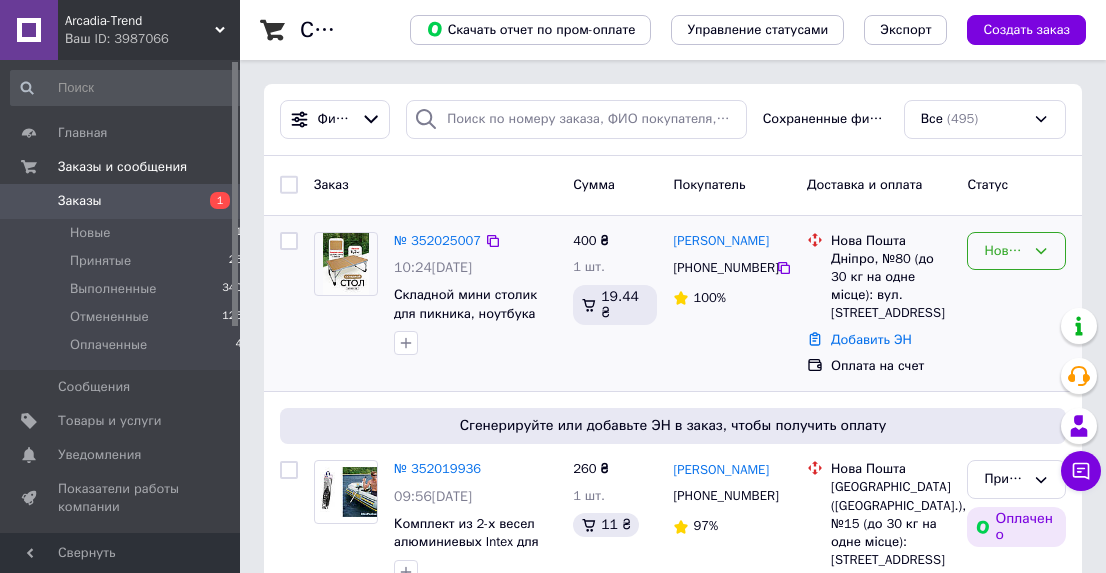 click 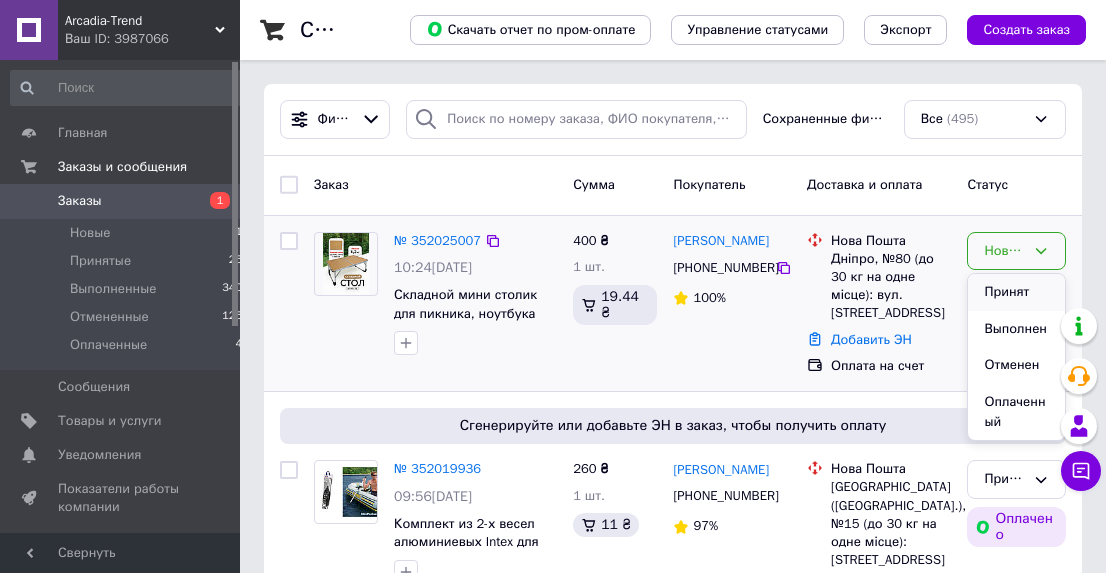click on "Принят" at bounding box center (1016, 292) 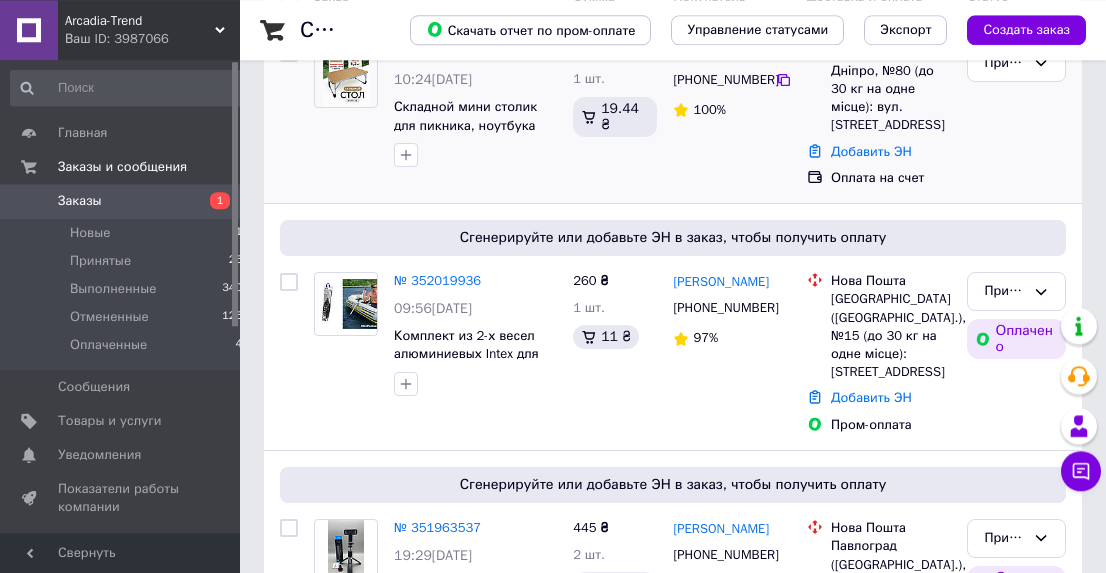 scroll, scrollTop: 208, scrollLeft: 0, axis: vertical 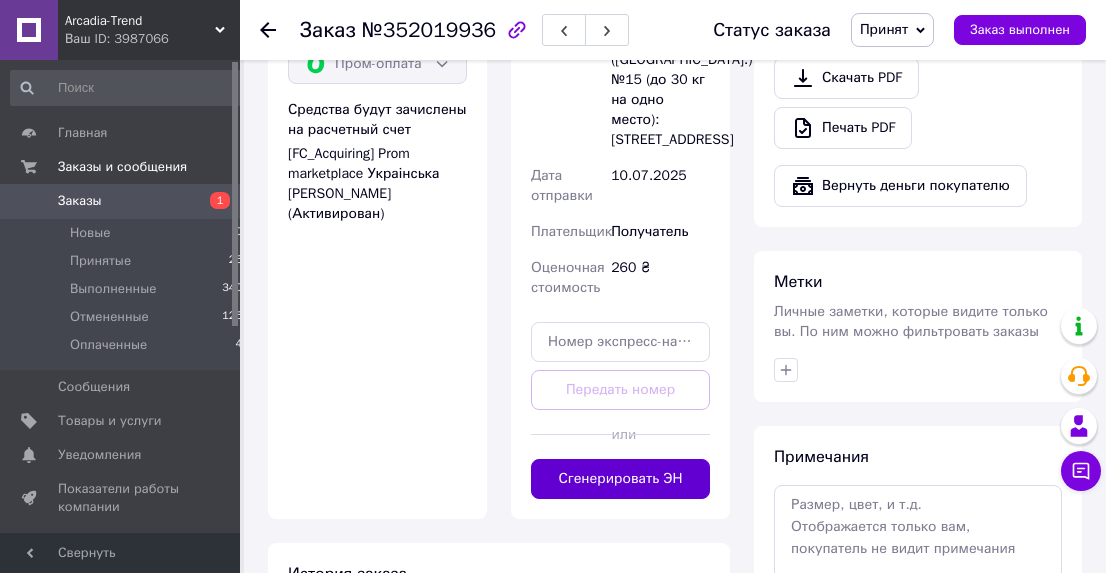 click on "Сгенерировать ЭН" at bounding box center (620, 479) 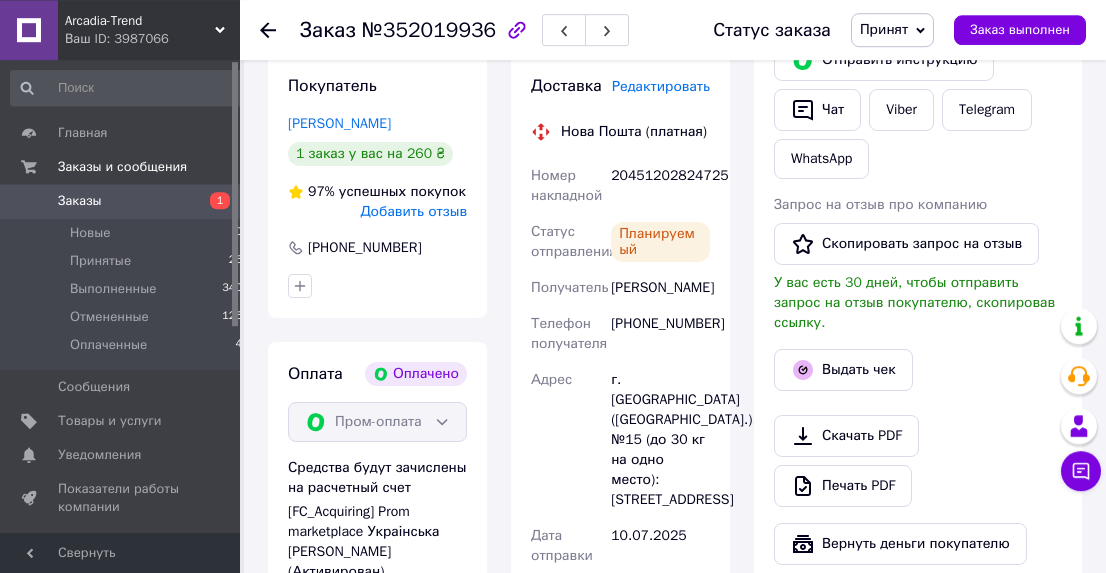 scroll, scrollTop: 416, scrollLeft: 0, axis: vertical 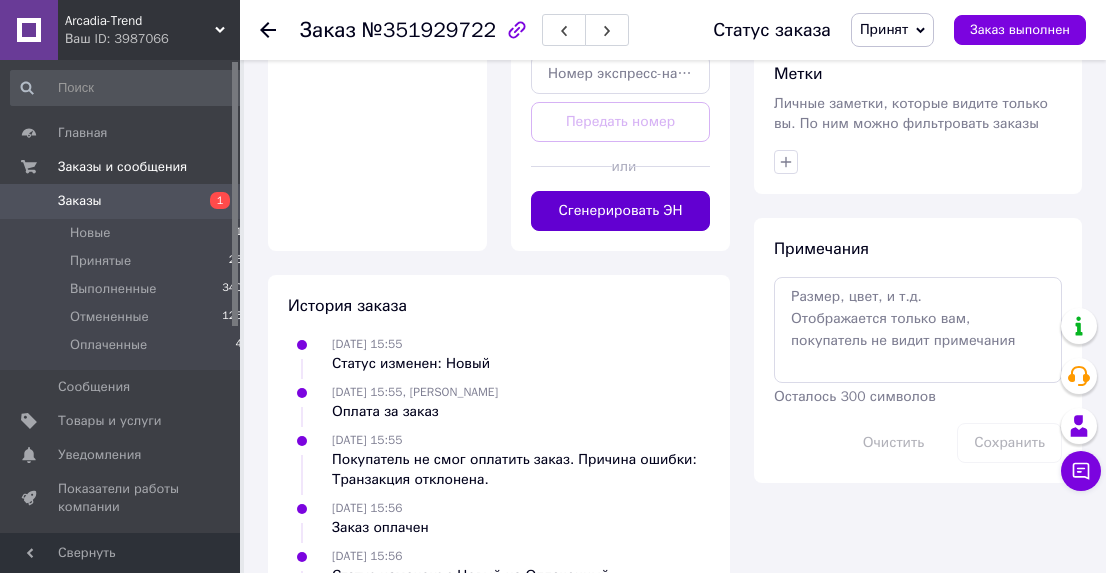 click on "Сгенерировать ЭН" at bounding box center (620, 211) 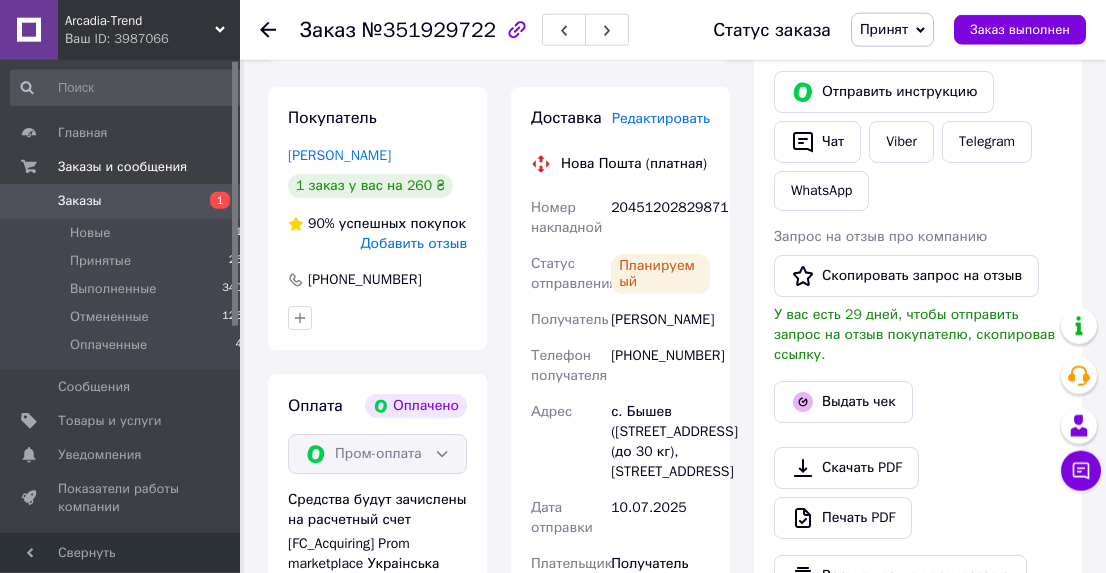 scroll, scrollTop: 416, scrollLeft: 0, axis: vertical 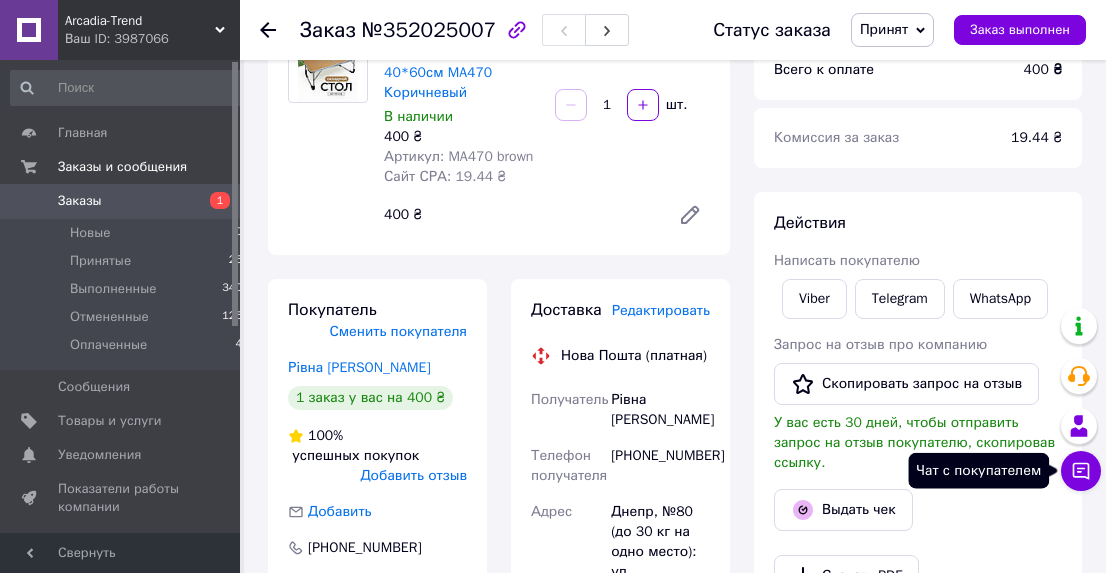 click 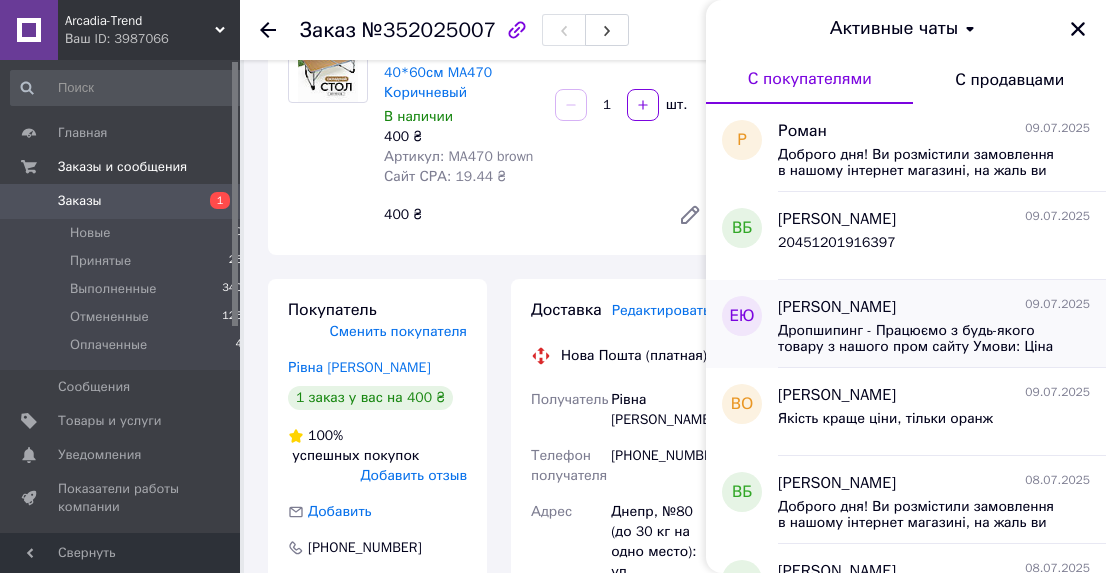 scroll, scrollTop: 112, scrollLeft: 0, axis: vertical 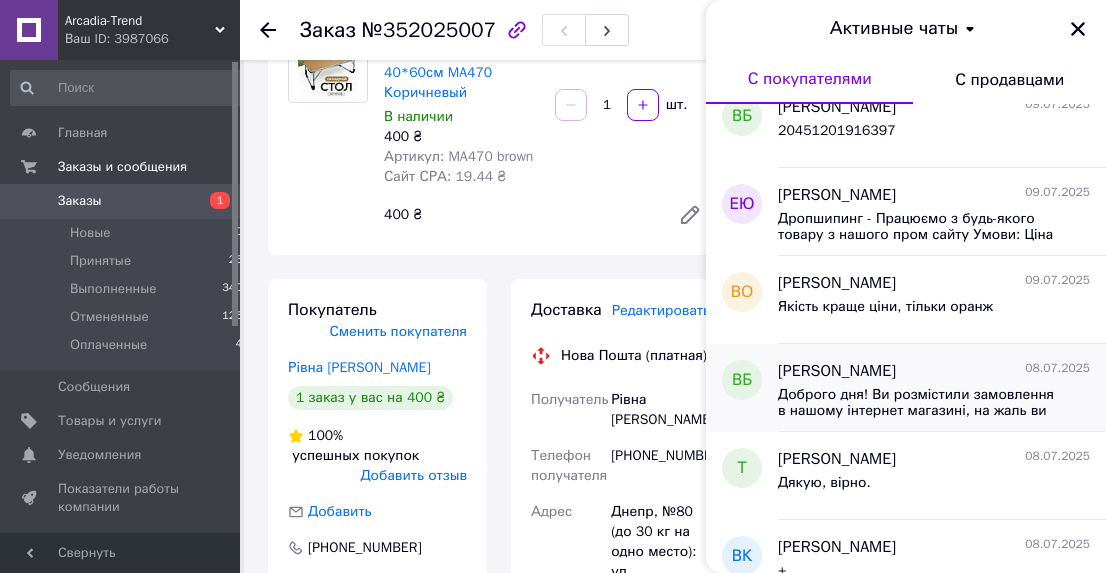 click on "Доброго дня! Ви розмістили замовлення в нашому інтернет магазині, на жаль ви не завершили оплату покупки. Товар є в наявності, ми готові Вам його відправити для цього прохання перейти в ваш профіль на Пром і завершити угоду." at bounding box center (920, 403) 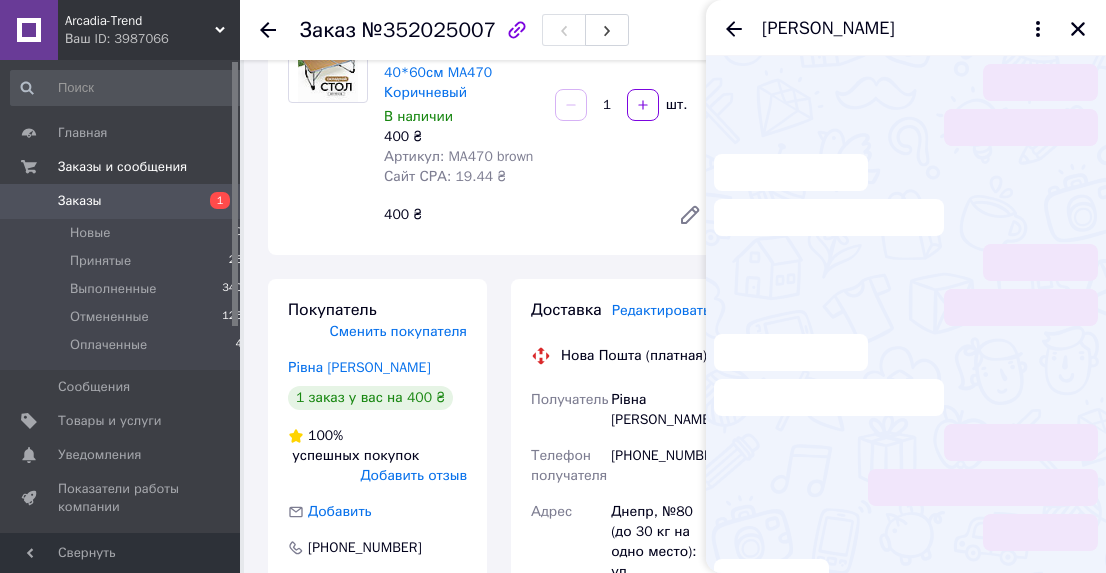 scroll, scrollTop: 83, scrollLeft: 0, axis: vertical 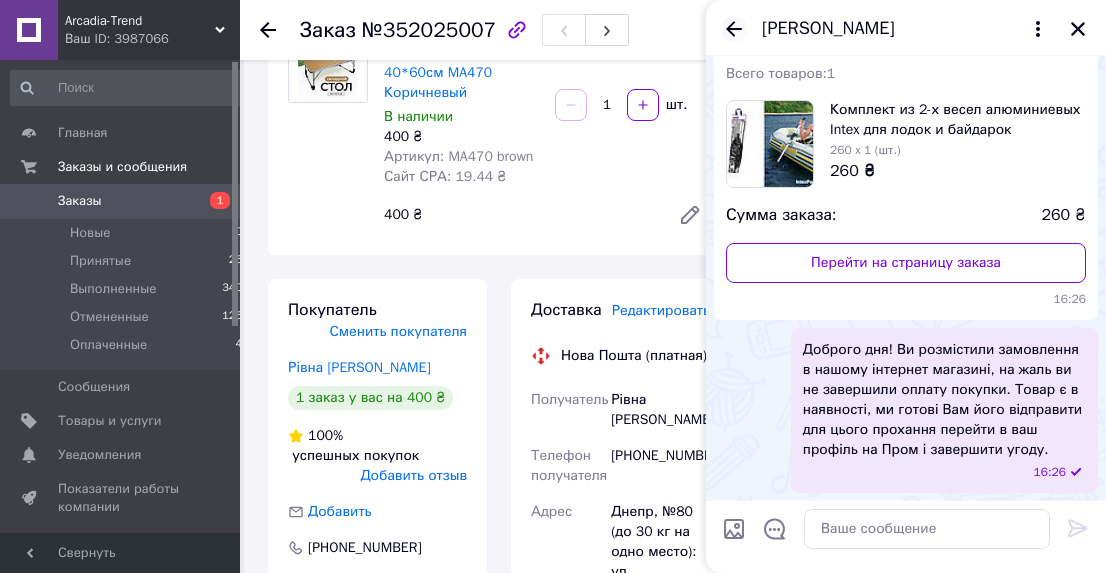 click 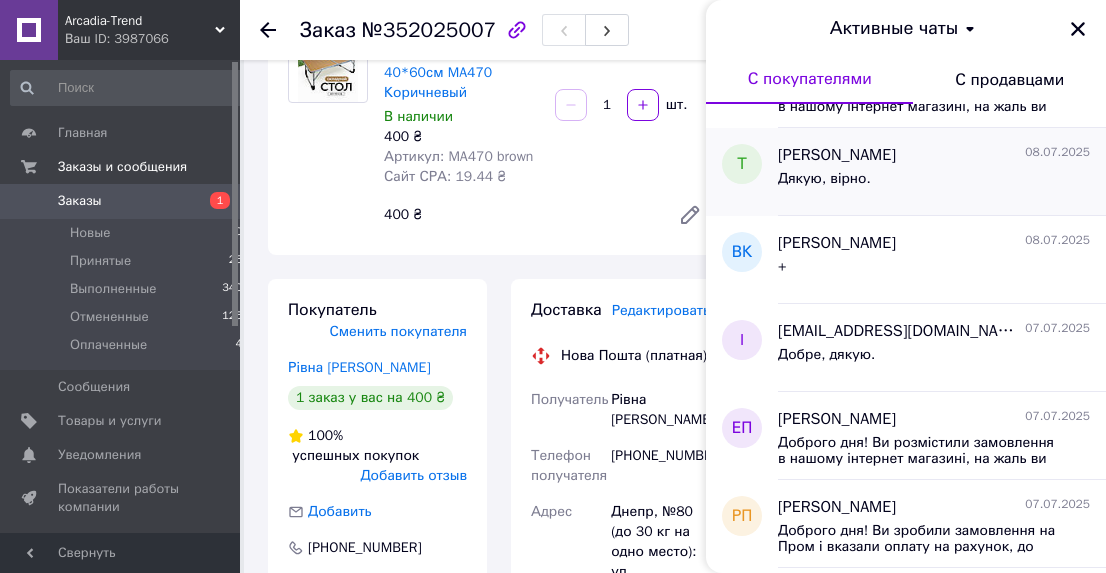 scroll, scrollTop: 448, scrollLeft: 0, axis: vertical 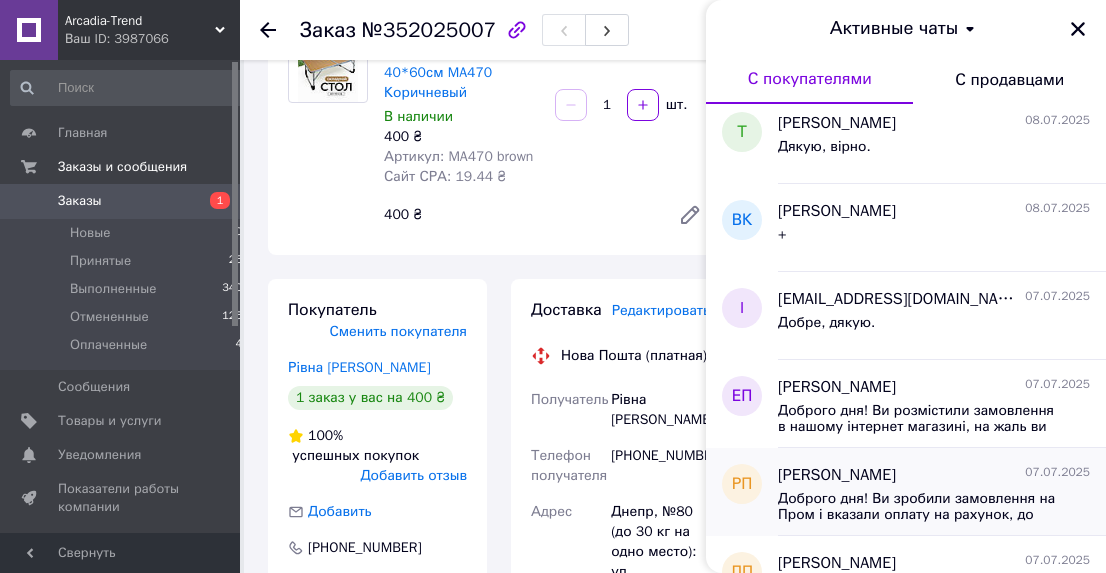 click on "Доброго дня! Ви зробили замовлення на Пром і вказали оплату на рахунок, до оплати 99 грн. Оплату можна внести на рахунок вказаний на ПРОМ або на карту" at bounding box center [920, 507] 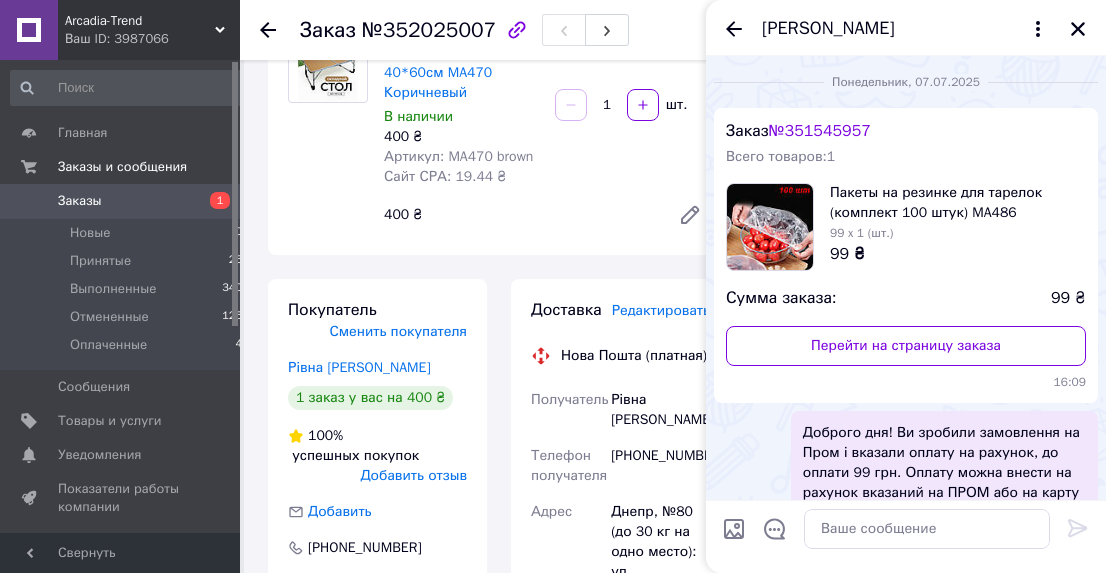scroll, scrollTop: 43, scrollLeft: 0, axis: vertical 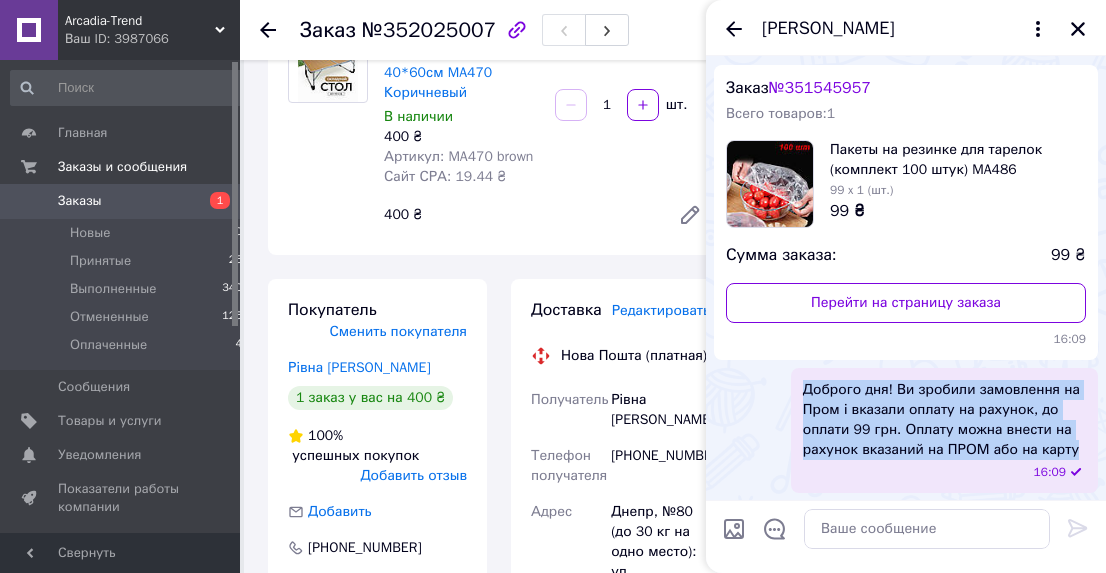 drag, startPoint x: 1064, startPoint y: 447, endPoint x: 803, endPoint y: 383, distance: 268.7322 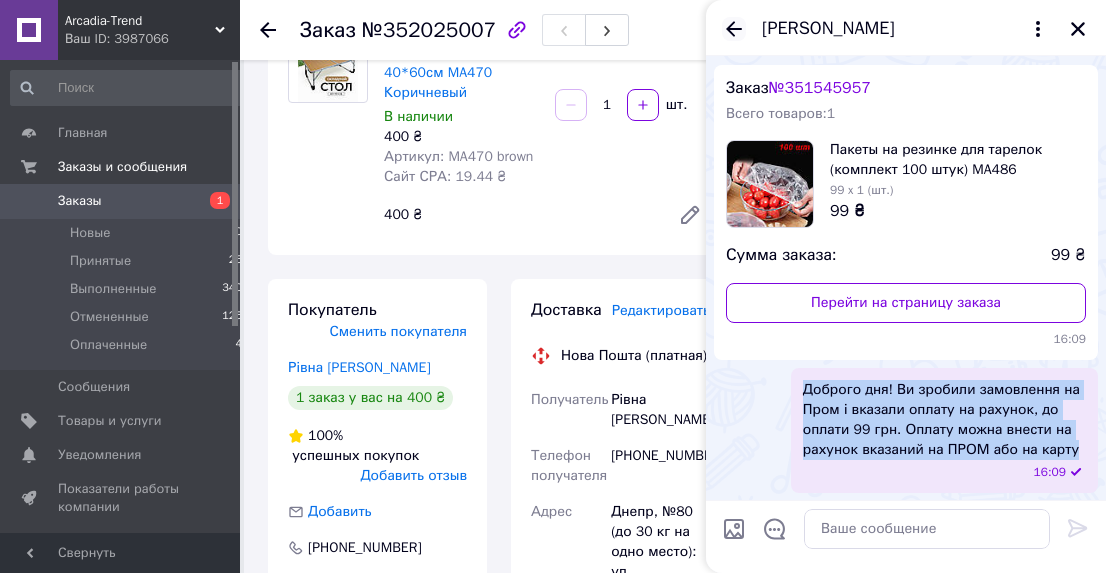 click 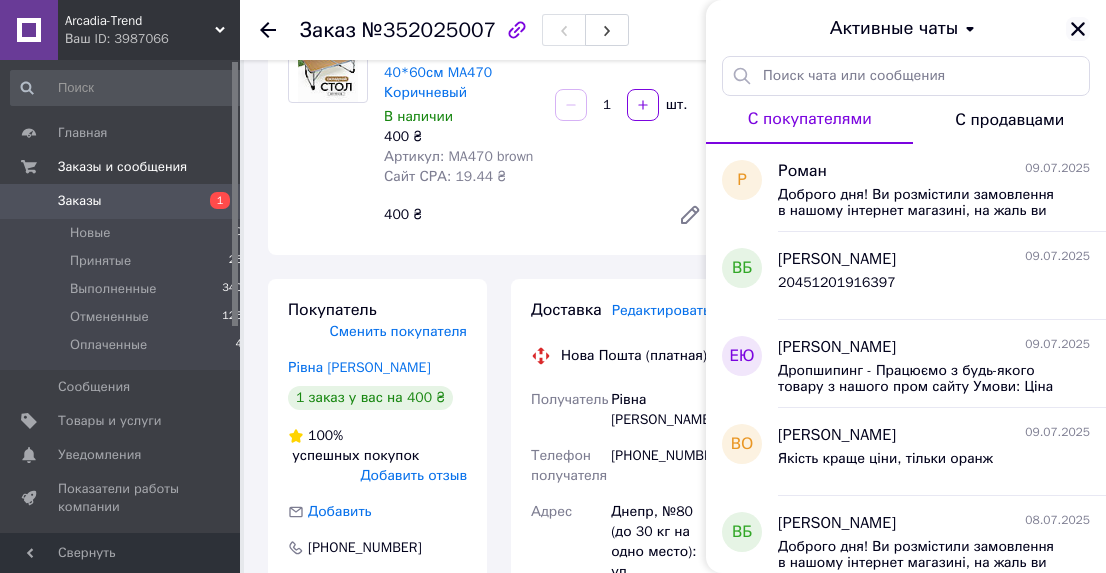 click 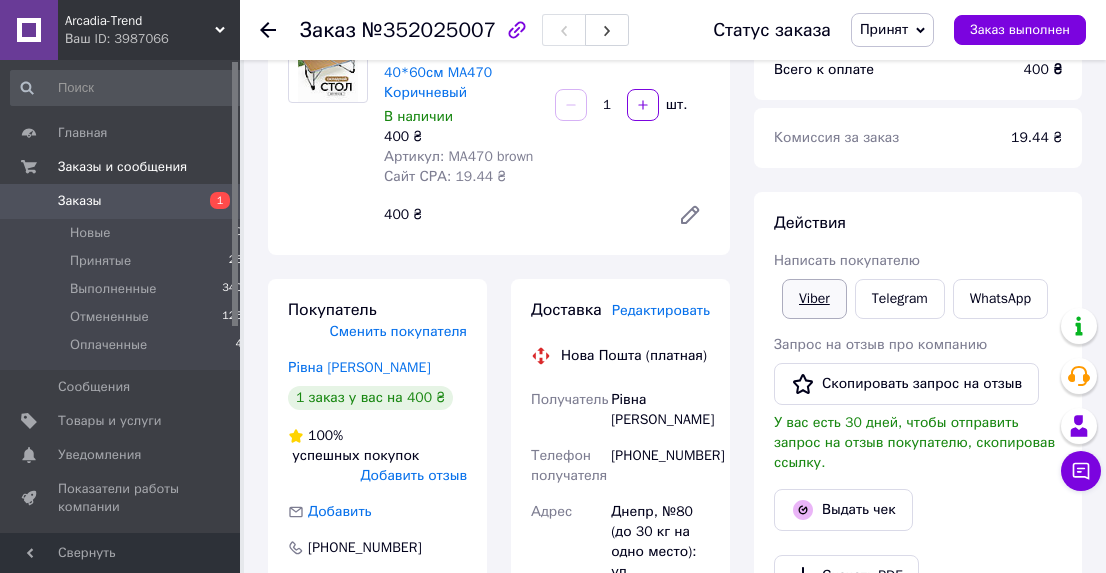 click on "Viber" at bounding box center (814, 299) 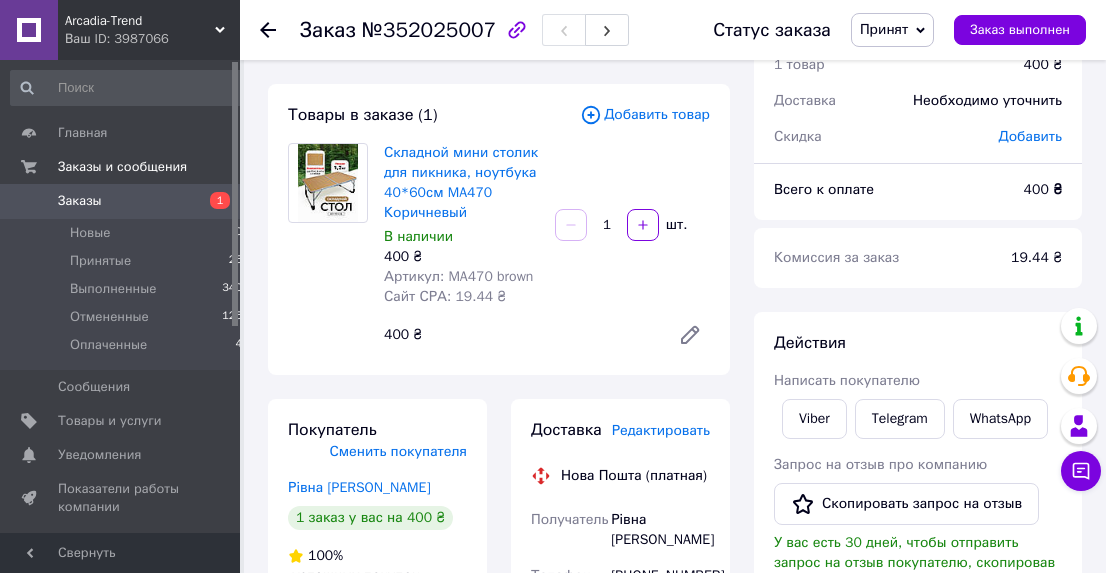 scroll, scrollTop: 0, scrollLeft: 0, axis: both 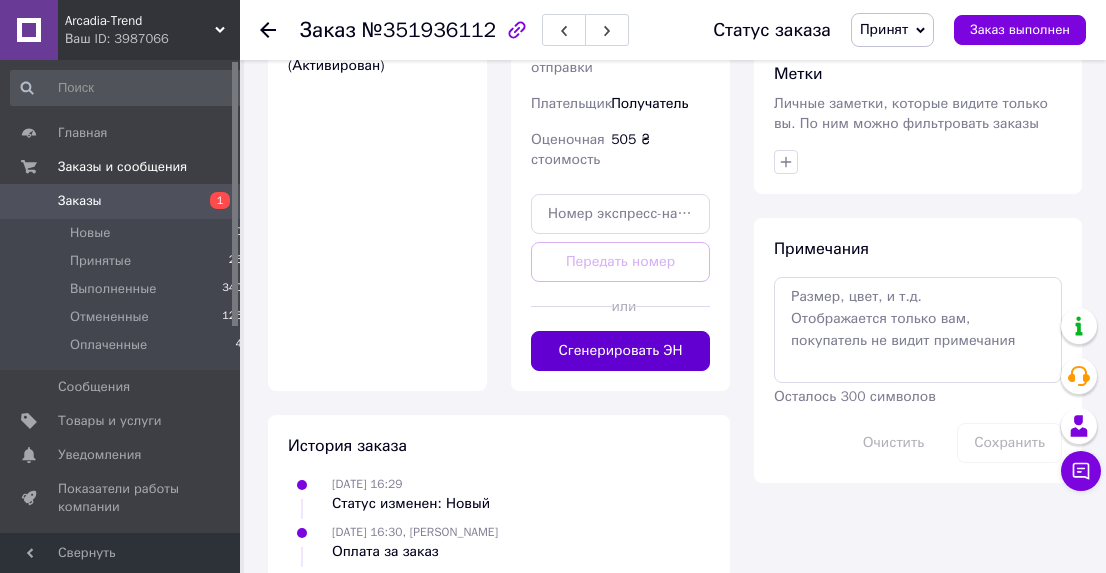 click on "Сгенерировать ЭН" at bounding box center [620, 351] 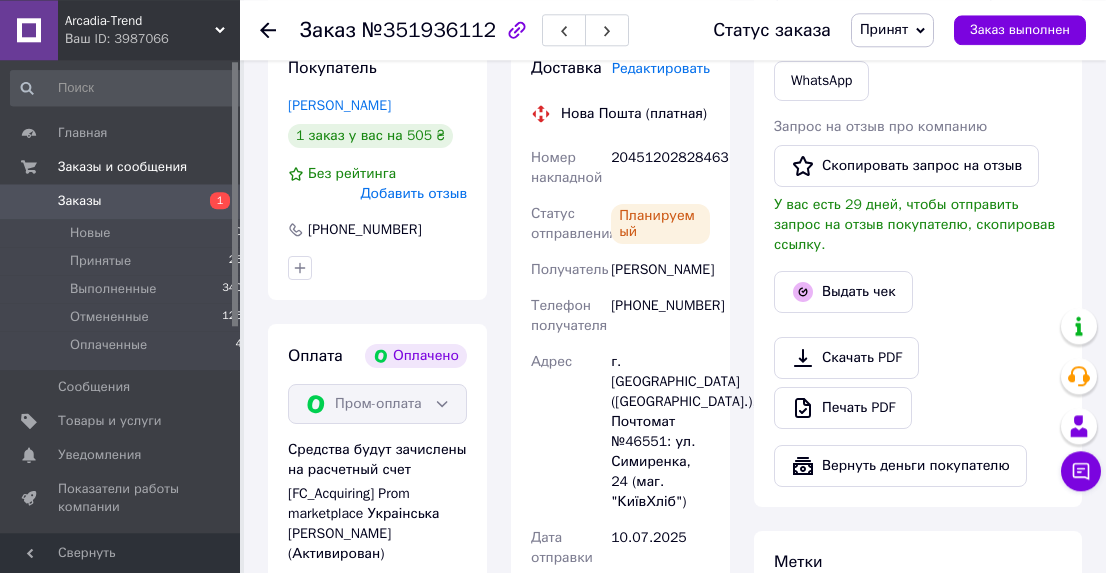 scroll, scrollTop: 520, scrollLeft: 0, axis: vertical 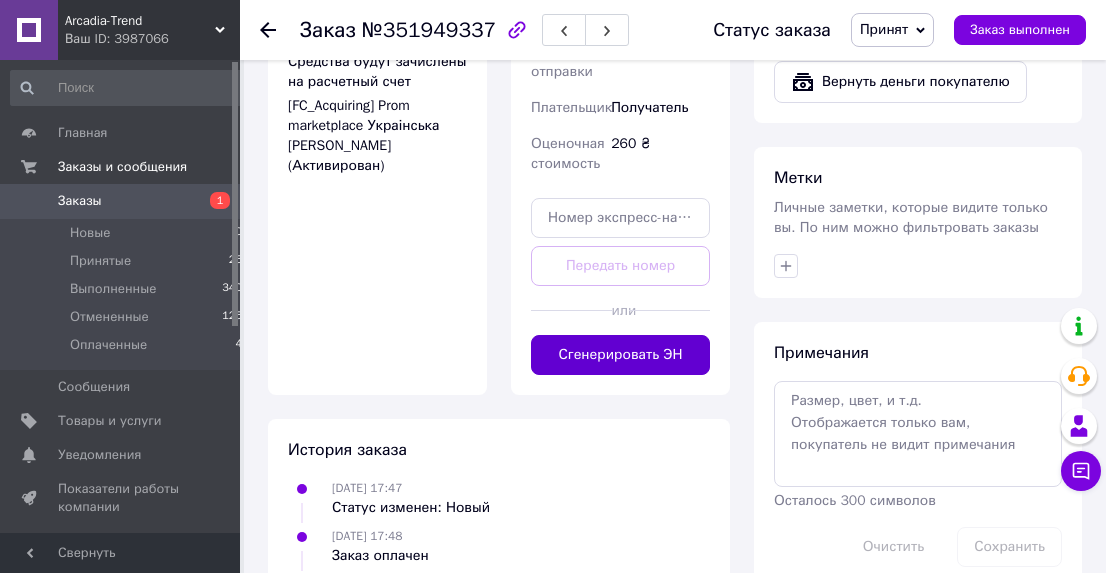 click on "Сгенерировать ЭН" at bounding box center (620, 355) 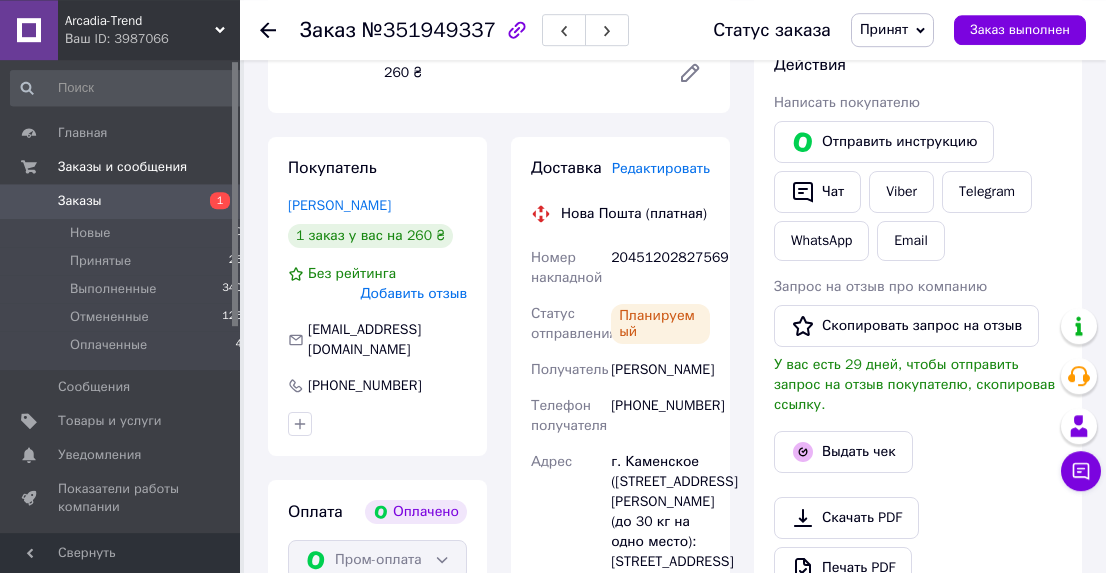 scroll, scrollTop: 416, scrollLeft: 0, axis: vertical 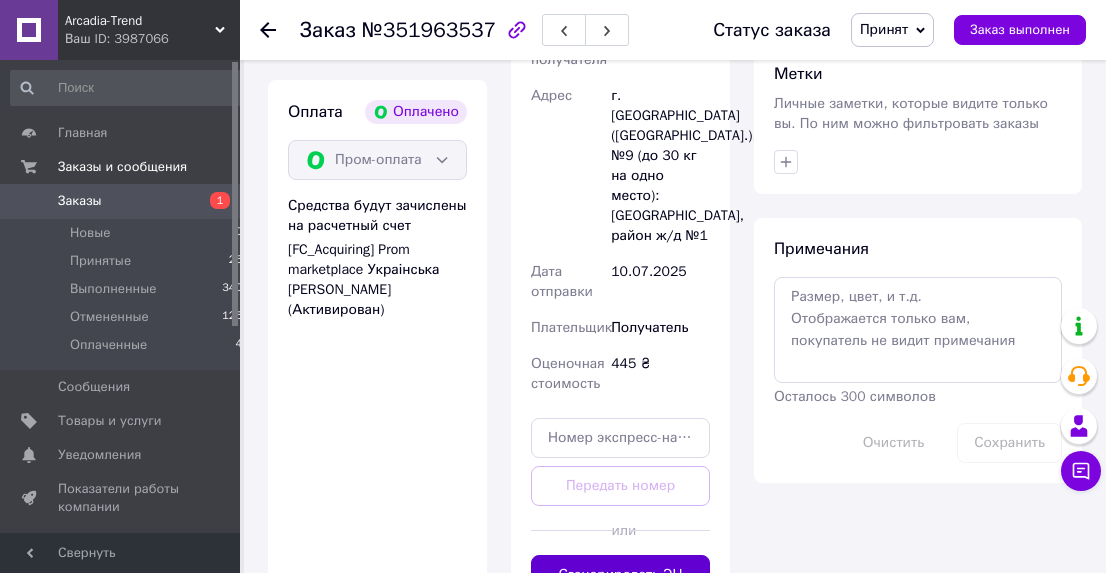 click on "Сгенерировать ЭН" at bounding box center [620, 575] 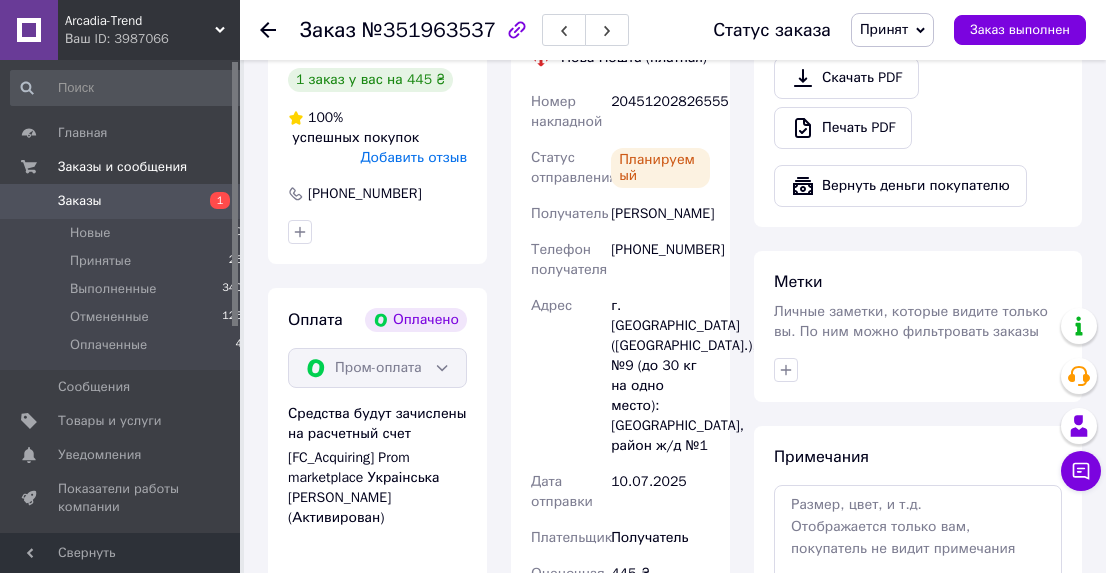 scroll, scrollTop: 728, scrollLeft: 0, axis: vertical 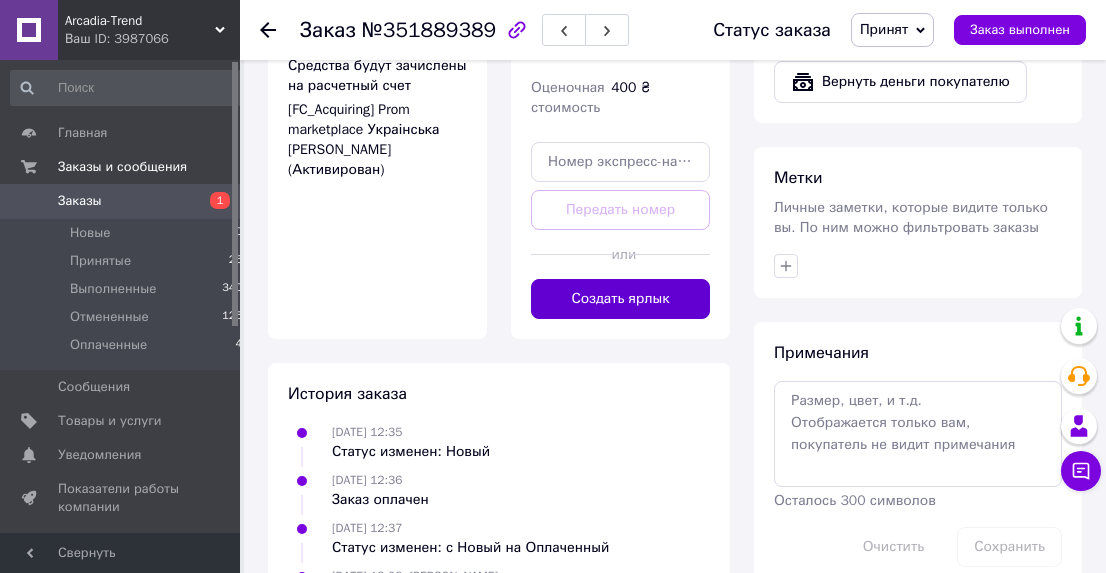 click on "Создать ярлык" at bounding box center [620, 299] 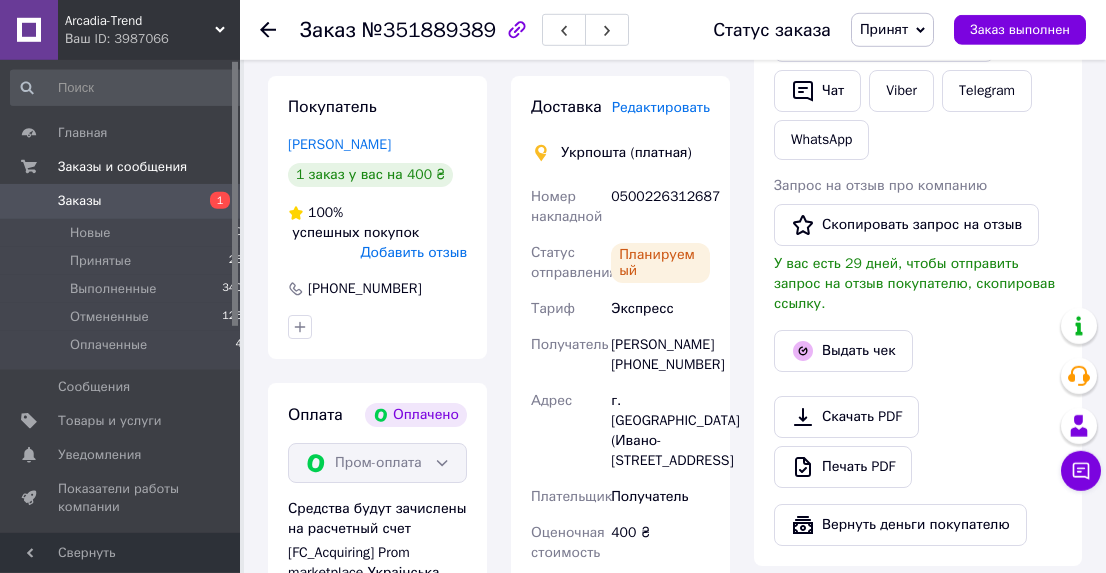 scroll, scrollTop: 416, scrollLeft: 0, axis: vertical 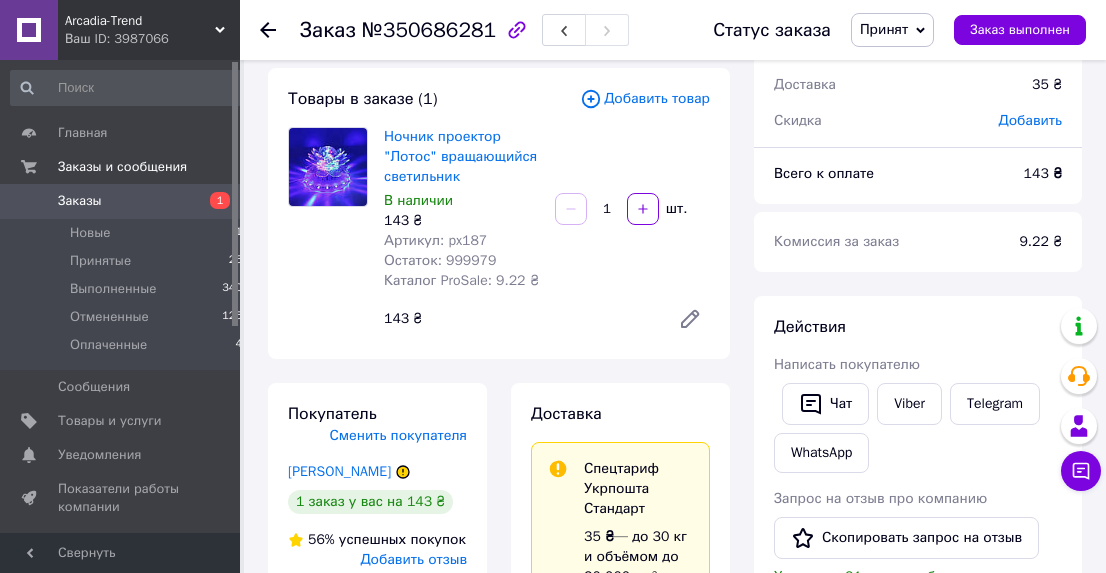 click 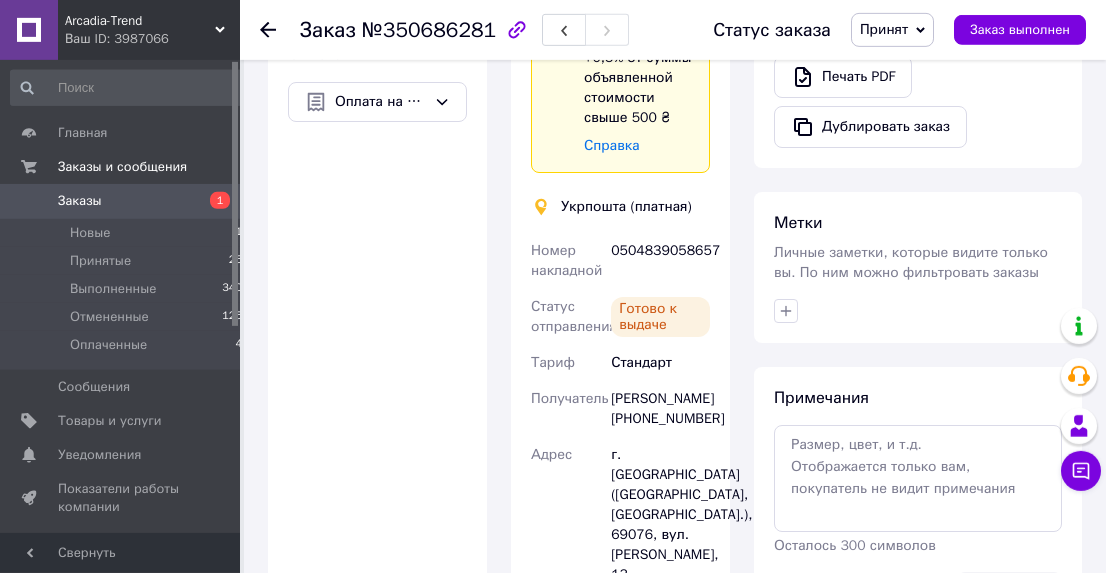 scroll, scrollTop: 832, scrollLeft: 0, axis: vertical 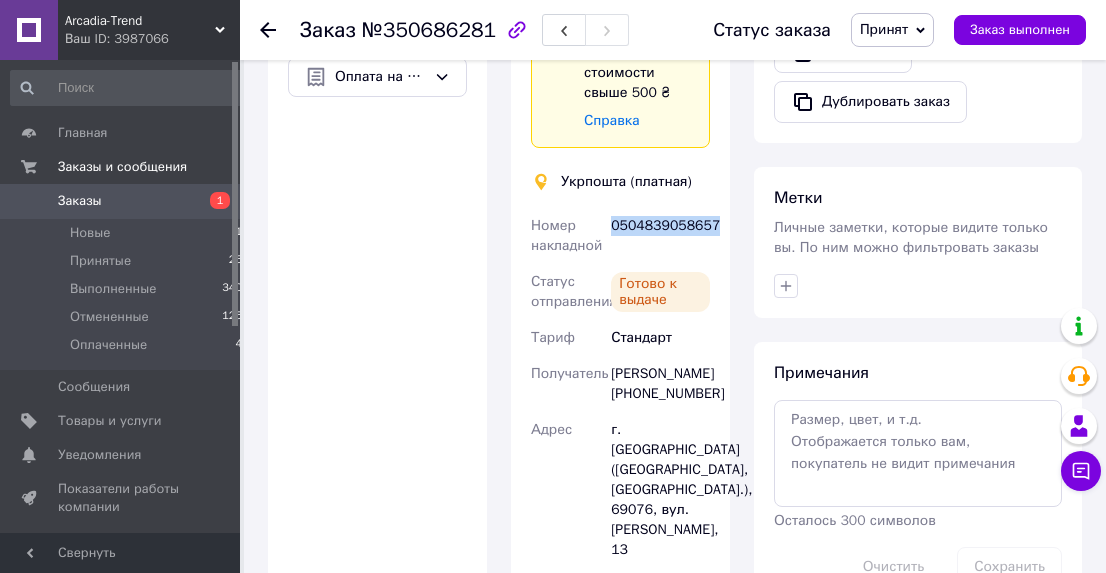 drag, startPoint x: 710, startPoint y: 225, endPoint x: 613, endPoint y: 218, distance: 97.25225 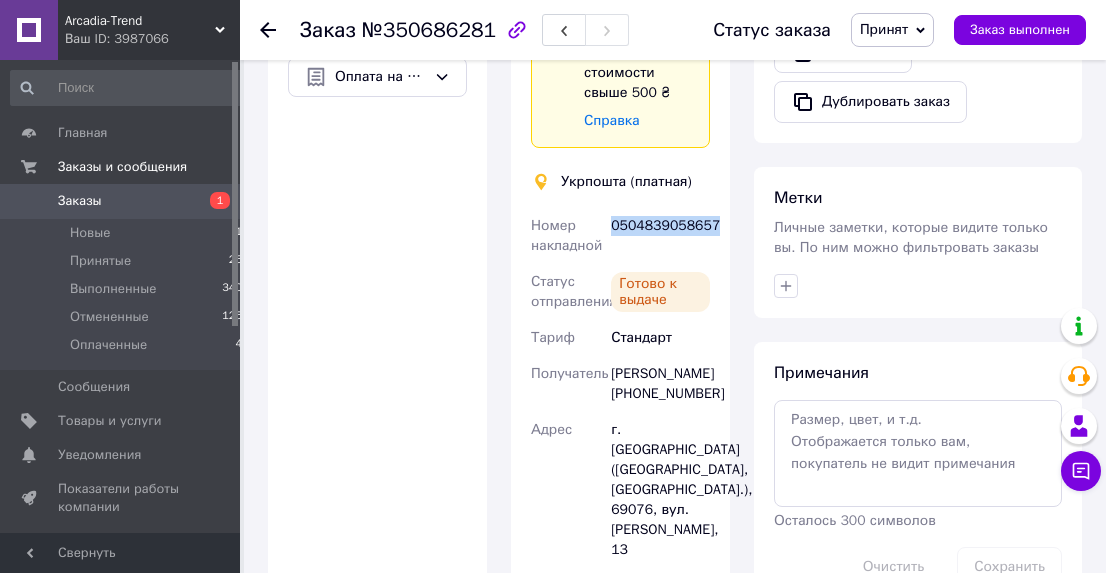 copy on "0504839058657" 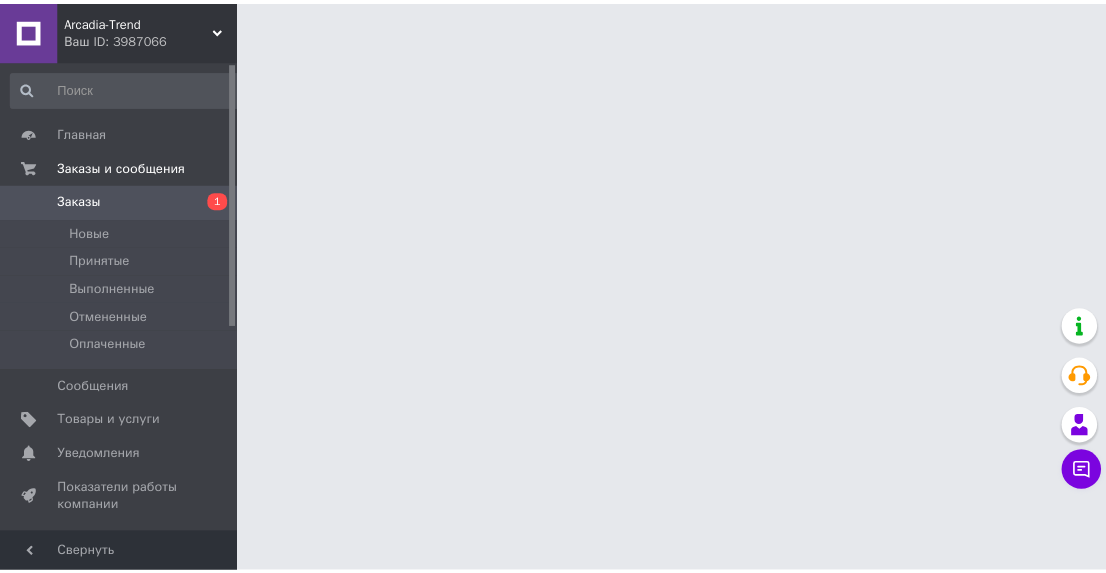 scroll, scrollTop: 0, scrollLeft: 0, axis: both 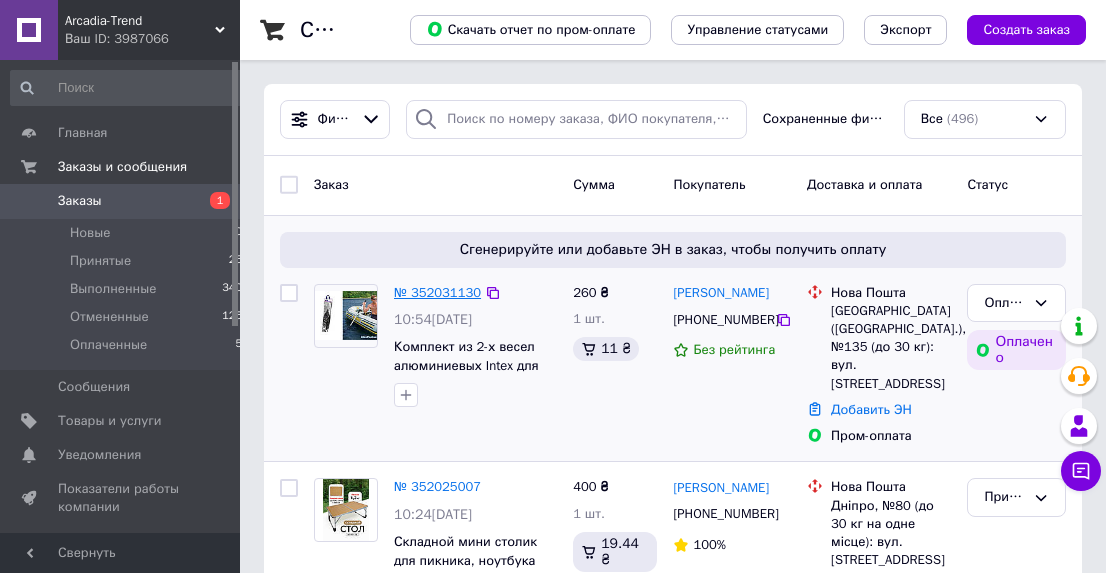 click on "№ 352031130" at bounding box center [437, 292] 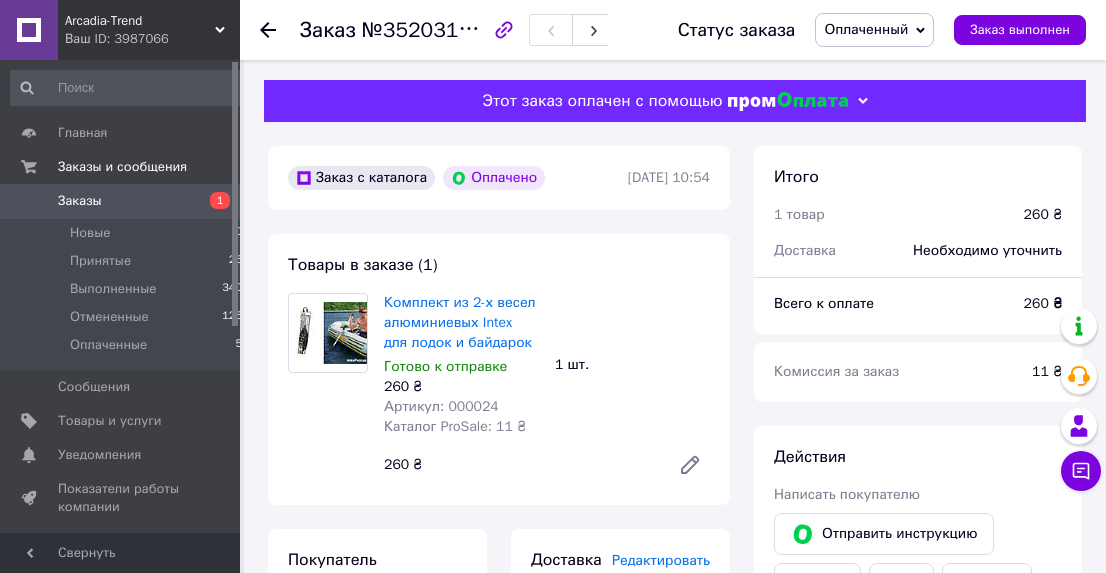click on "Оплаченный" at bounding box center [874, 30] 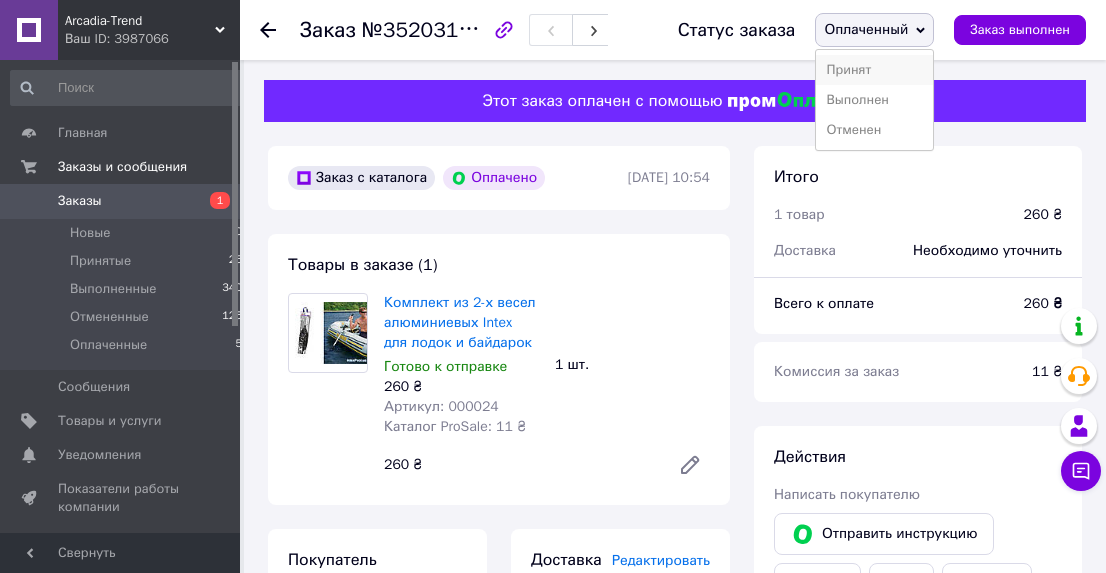 click on "Принят" at bounding box center [874, 70] 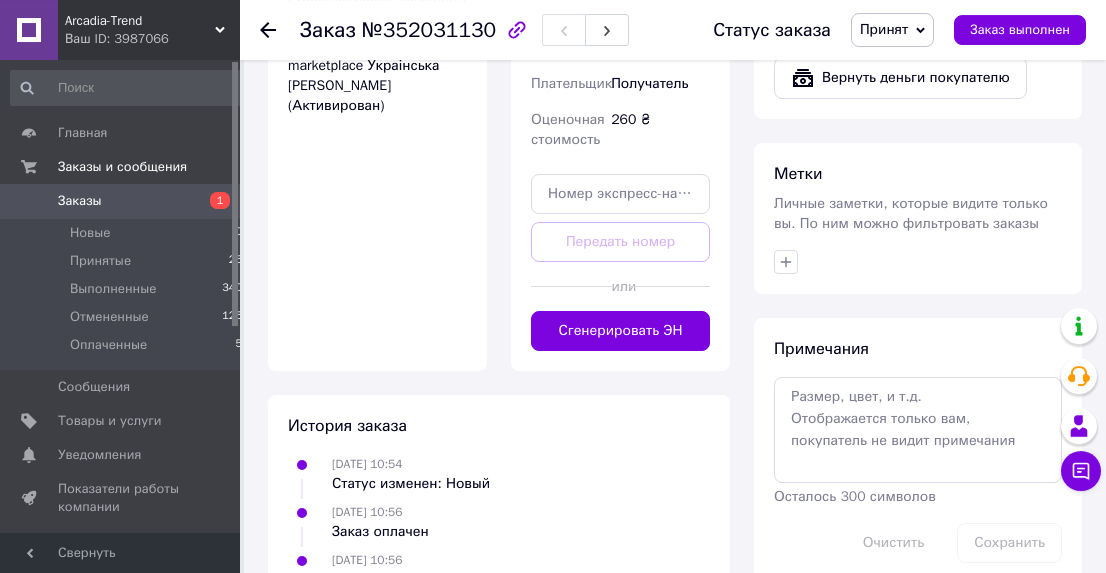 scroll, scrollTop: 1040, scrollLeft: 0, axis: vertical 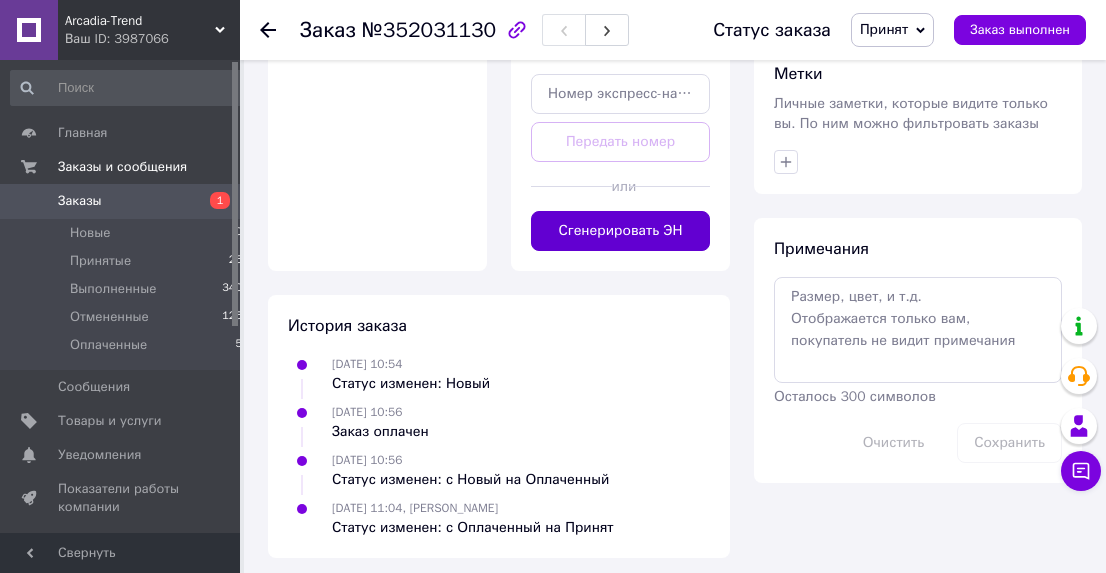 click on "Сгенерировать ЭН" at bounding box center [620, 231] 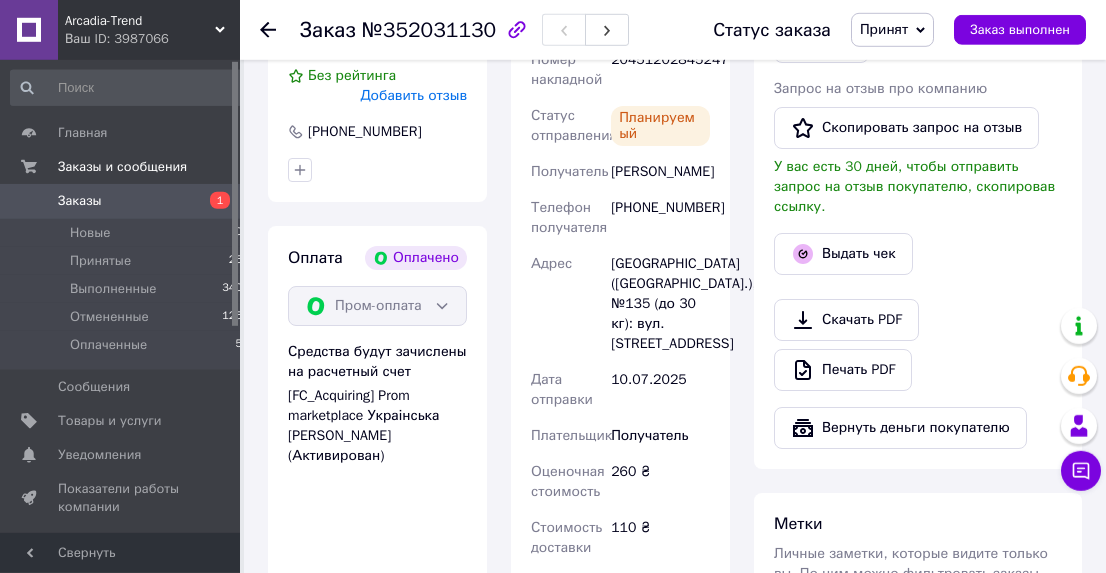 scroll, scrollTop: 451, scrollLeft: 0, axis: vertical 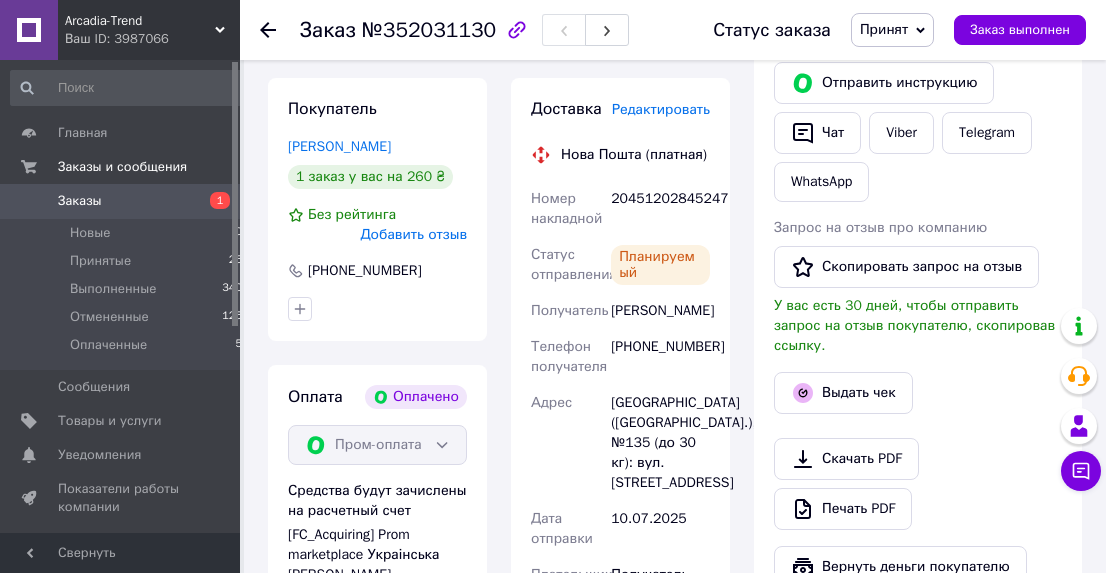 click on "Заказы" at bounding box center (80, 201) 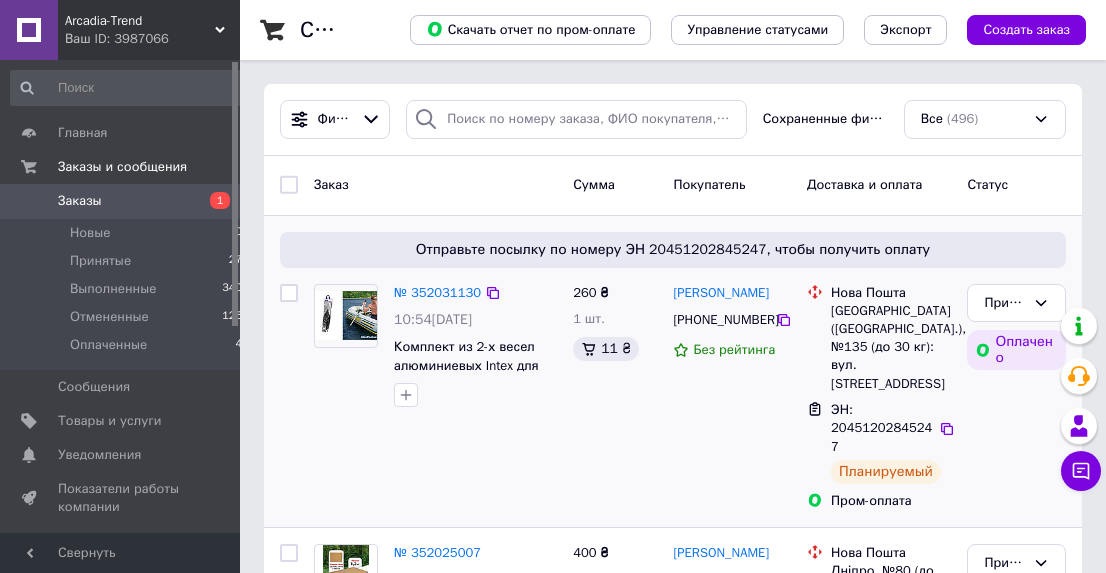 scroll, scrollTop: 208, scrollLeft: 0, axis: vertical 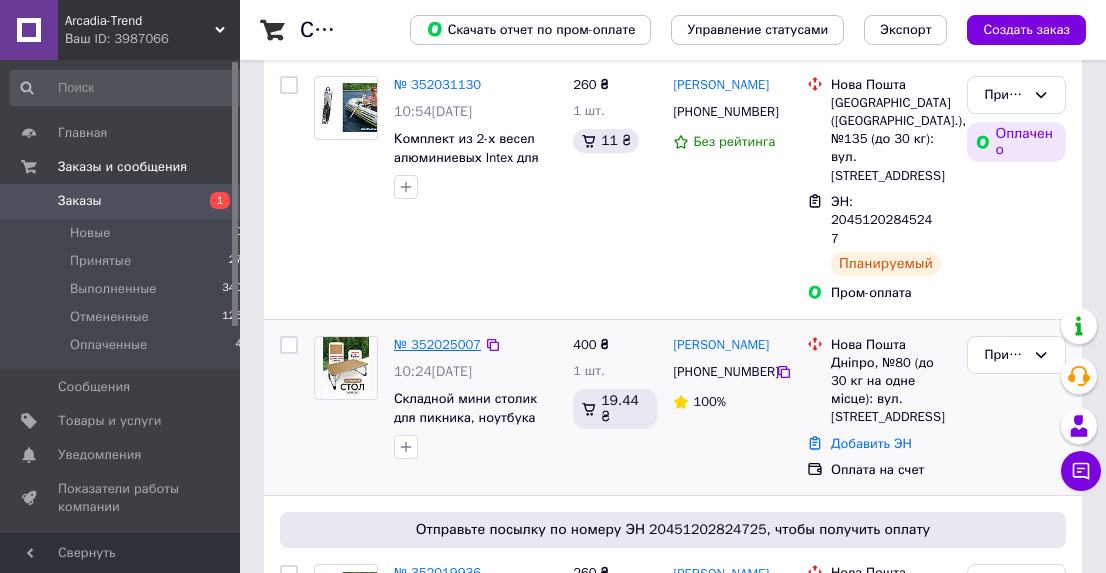 click on "№ 352025007" at bounding box center (437, 344) 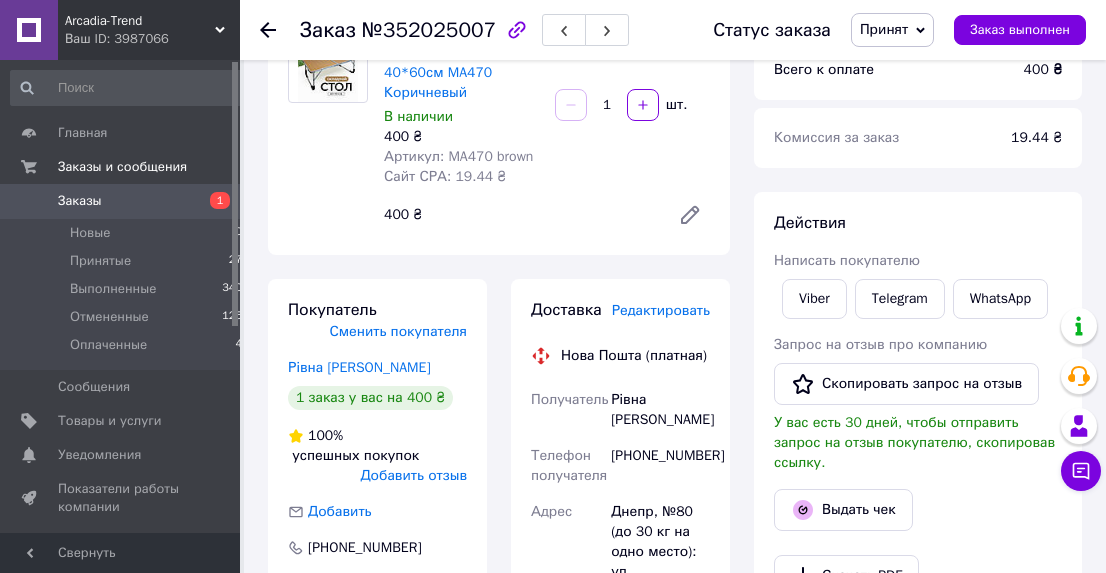 click 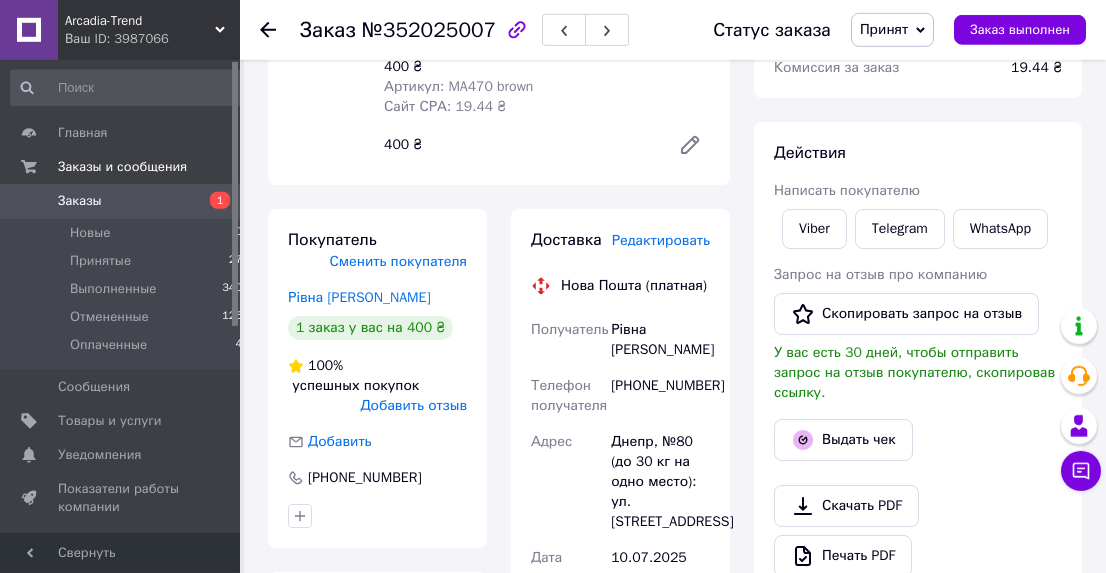 scroll, scrollTop: 312, scrollLeft: 0, axis: vertical 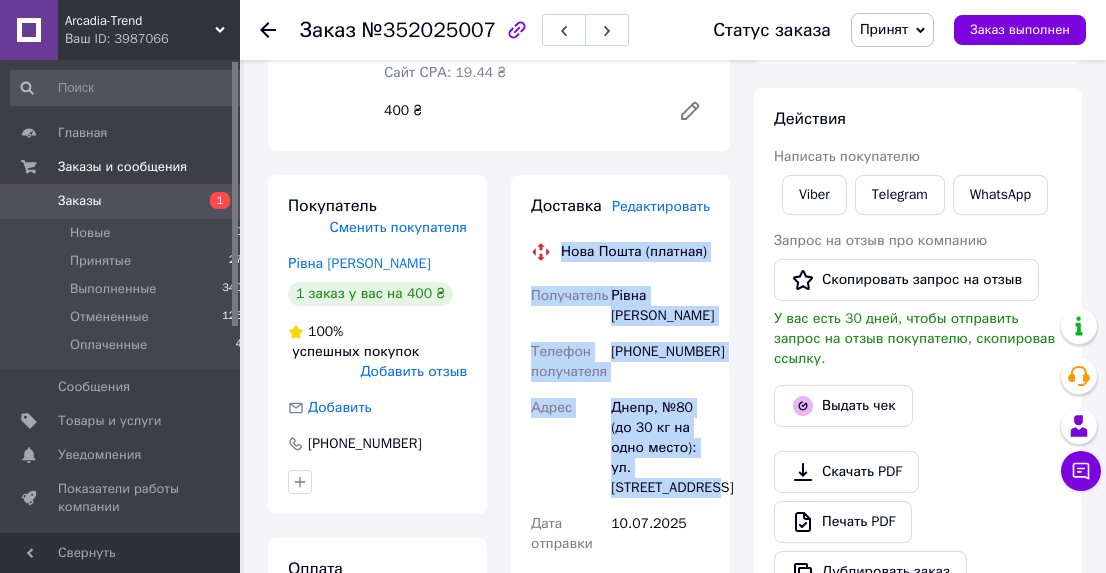 drag, startPoint x: 562, startPoint y: 250, endPoint x: 699, endPoint y: 478, distance: 265.99435 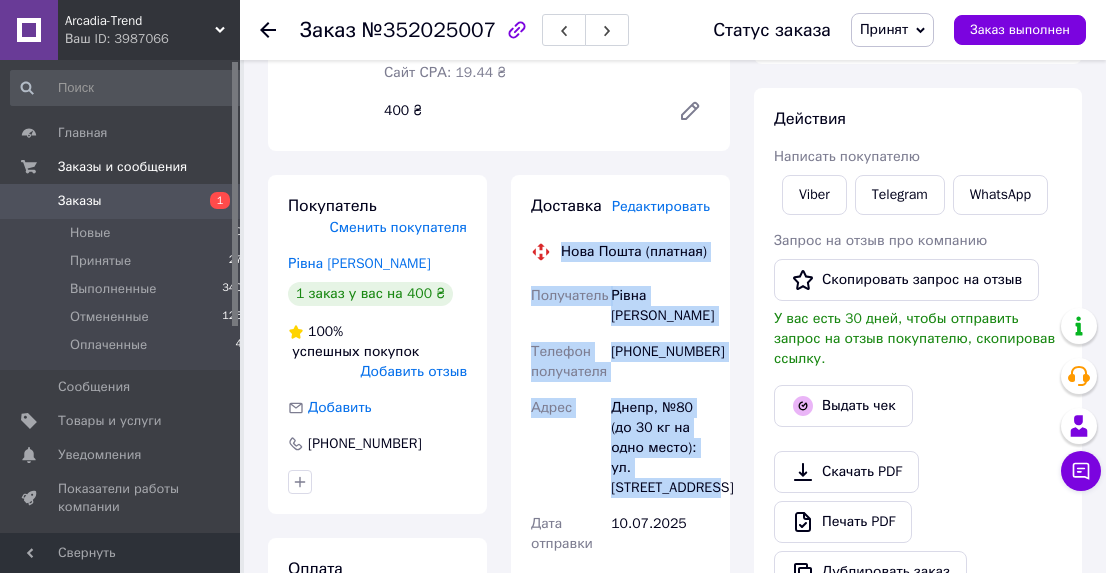 click on "Заказы" at bounding box center [80, 201] 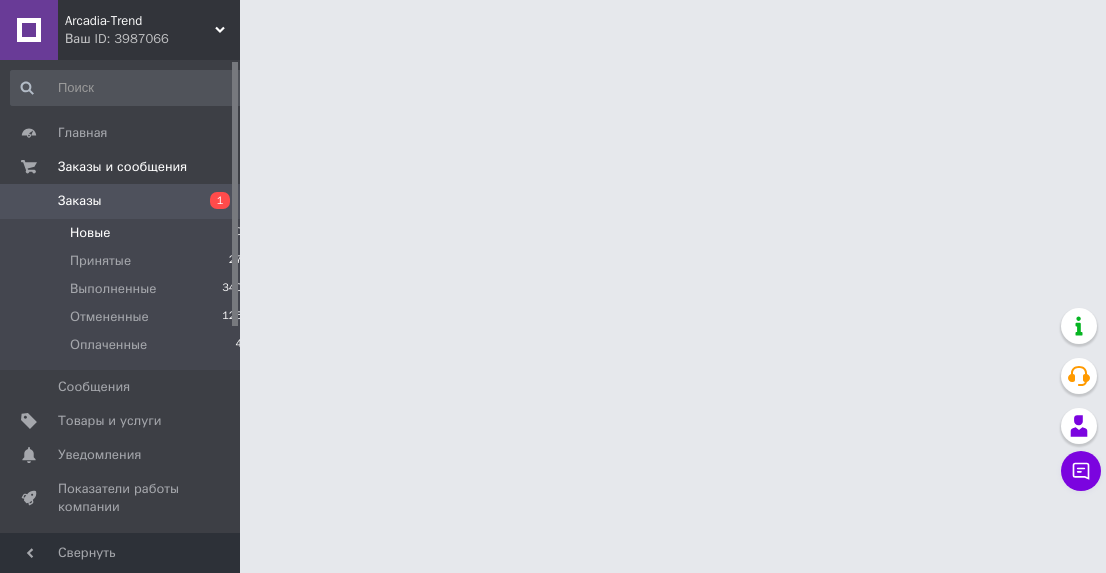 scroll, scrollTop: 0, scrollLeft: 0, axis: both 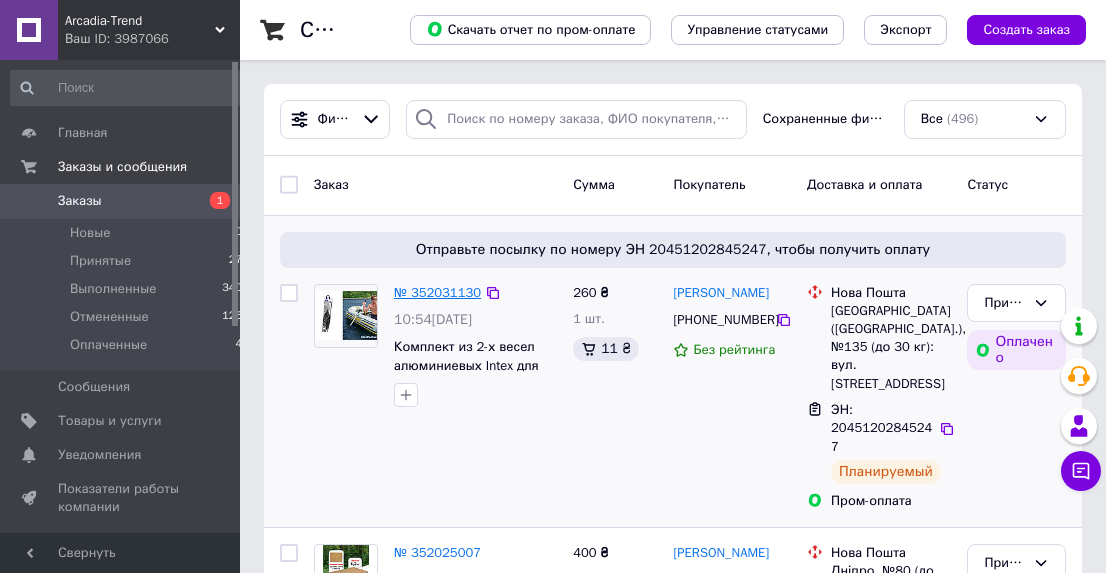 click on "№ 352031130" at bounding box center (437, 292) 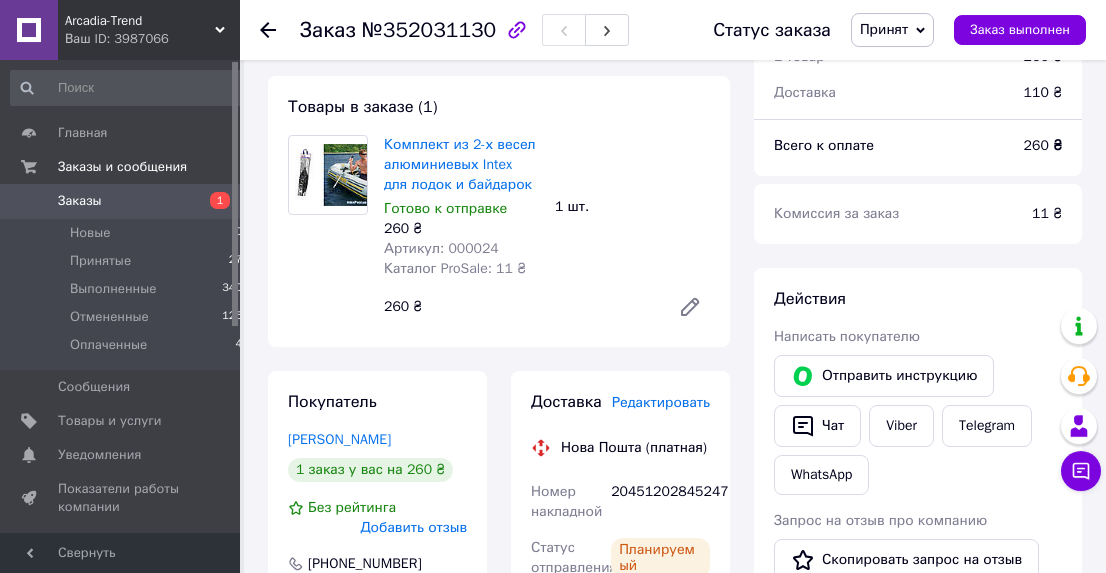 scroll, scrollTop: 416, scrollLeft: 0, axis: vertical 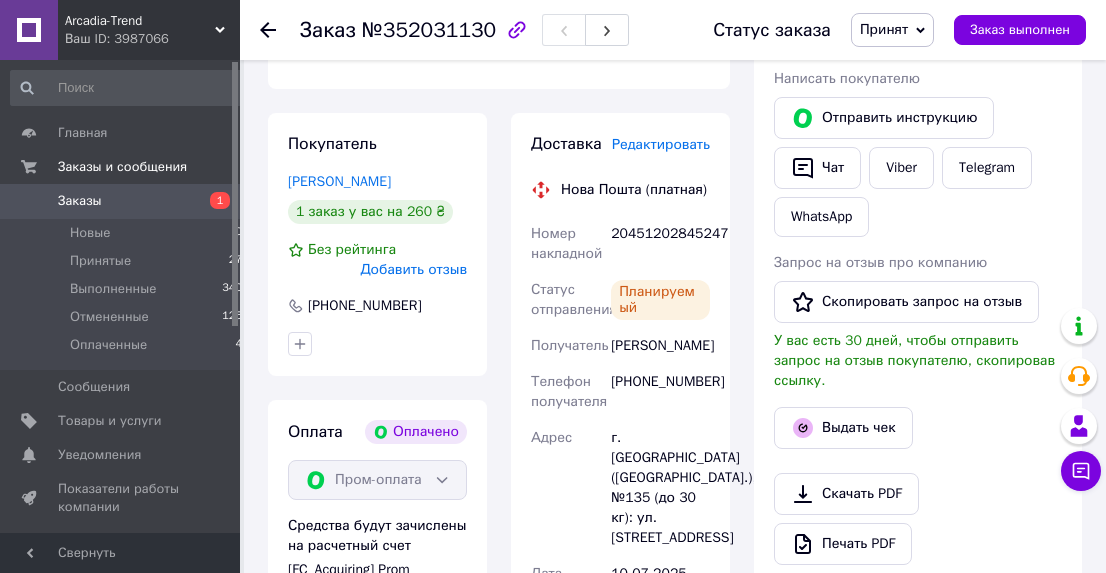 click on "Заказы" at bounding box center [80, 201] 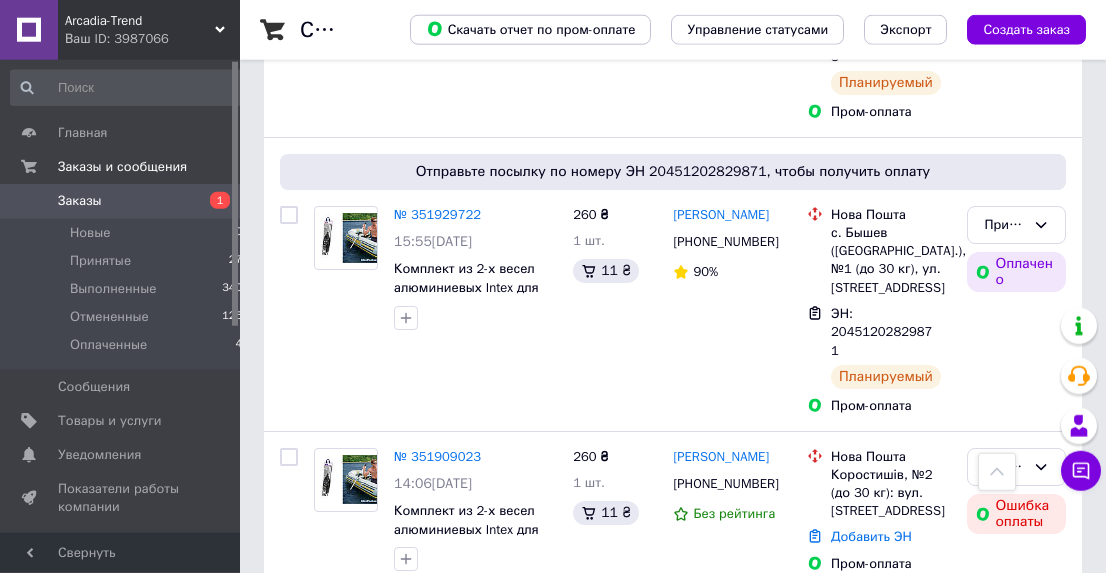scroll, scrollTop: 1976, scrollLeft: 0, axis: vertical 